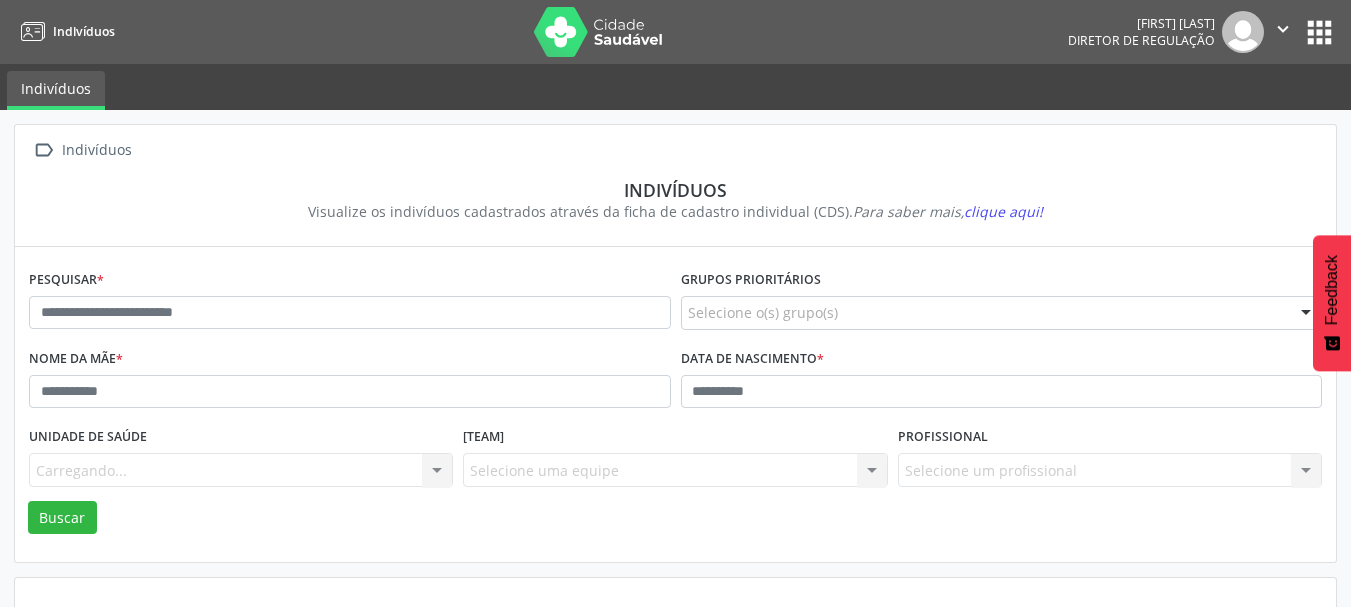 scroll, scrollTop: 0, scrollLeft: 0, axis: both 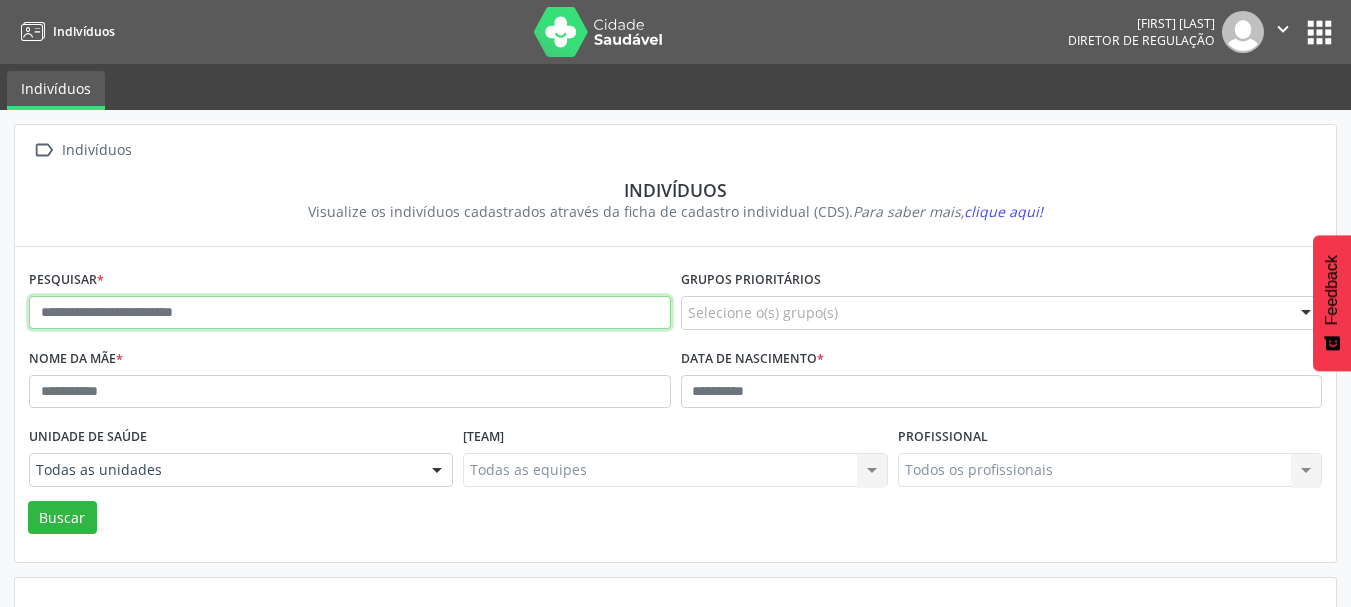 click at bounding box center (350, 313) 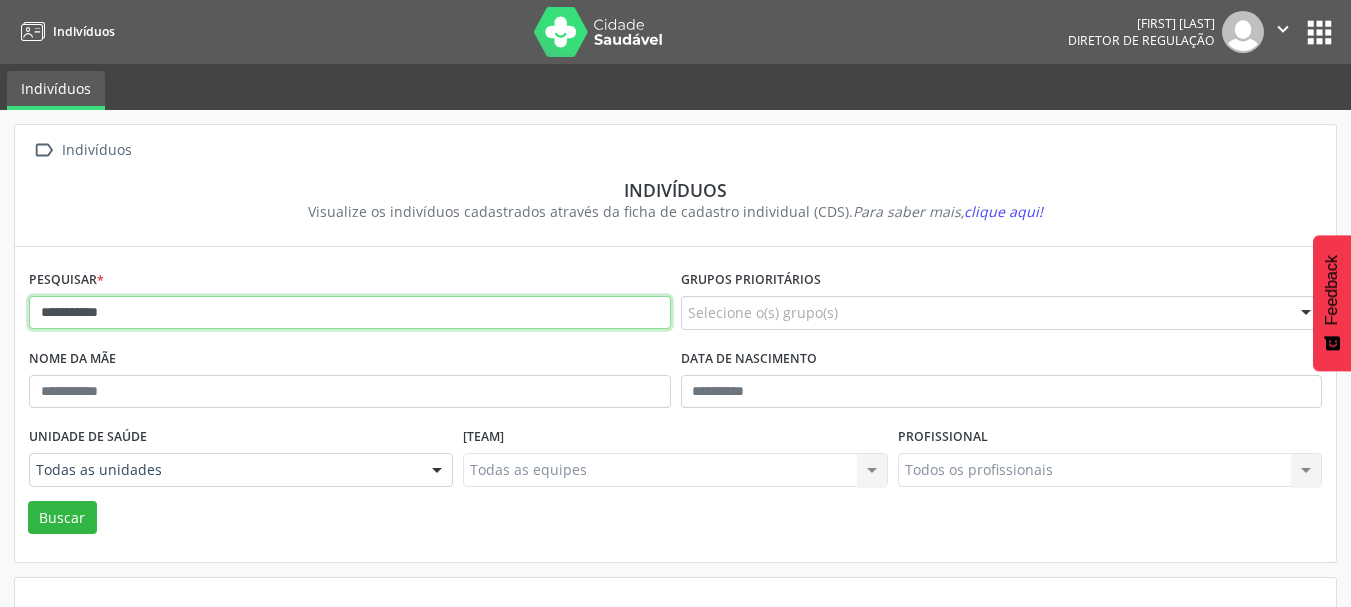 type on "**********" 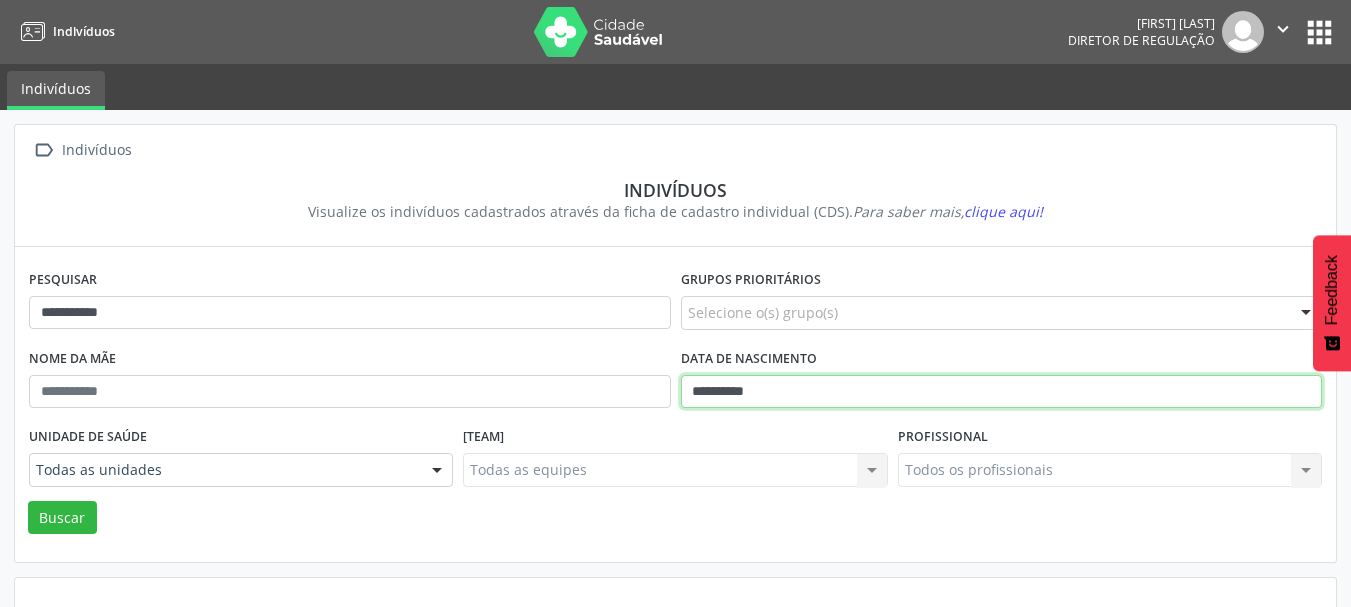 type on "**********" 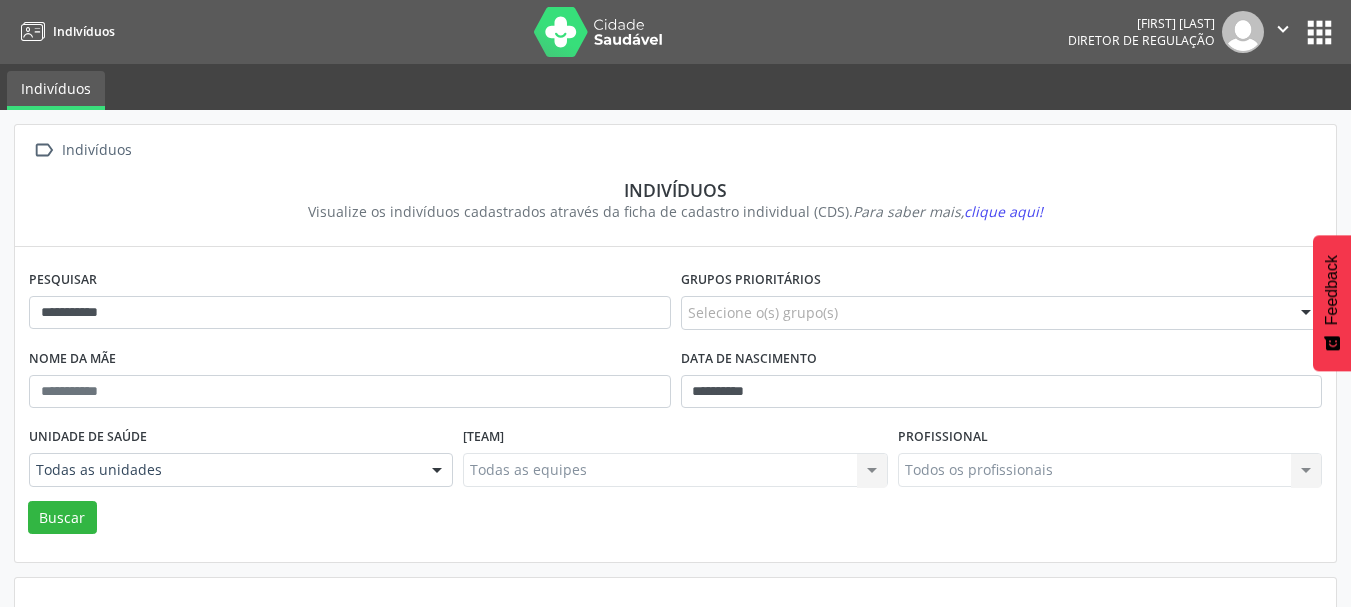 scroll, scrollTop: 93, scrollLeft: 0, axis: vertical 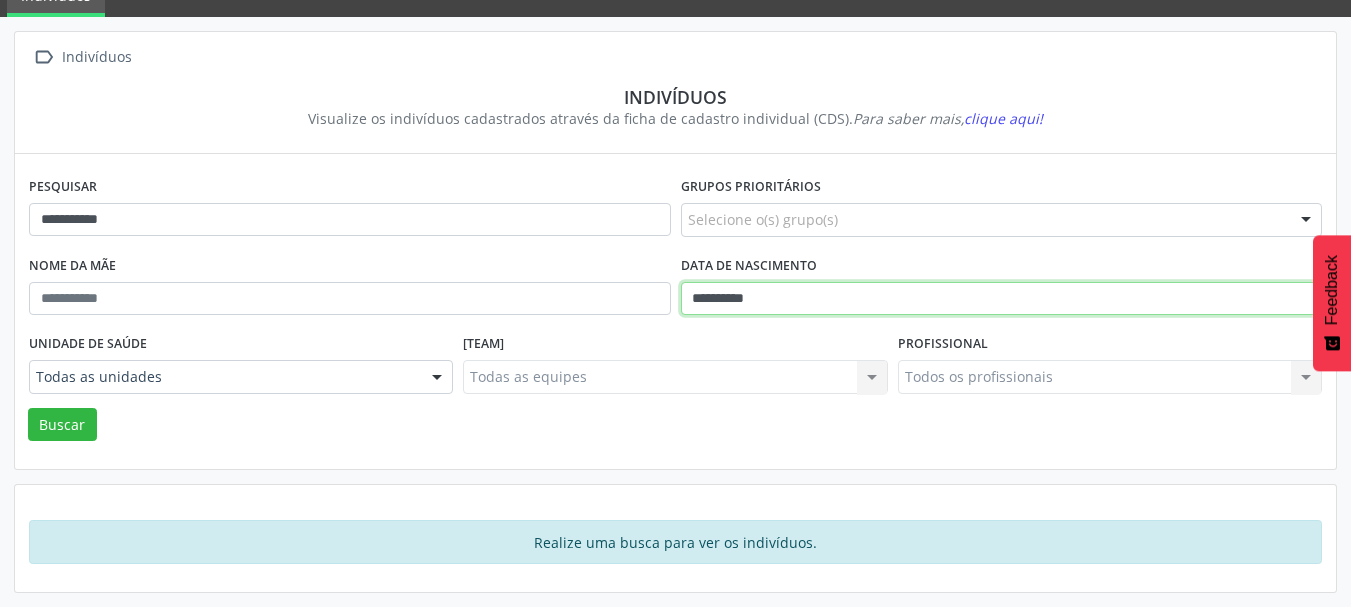click on "**********" at bounding box center [1002, 299] 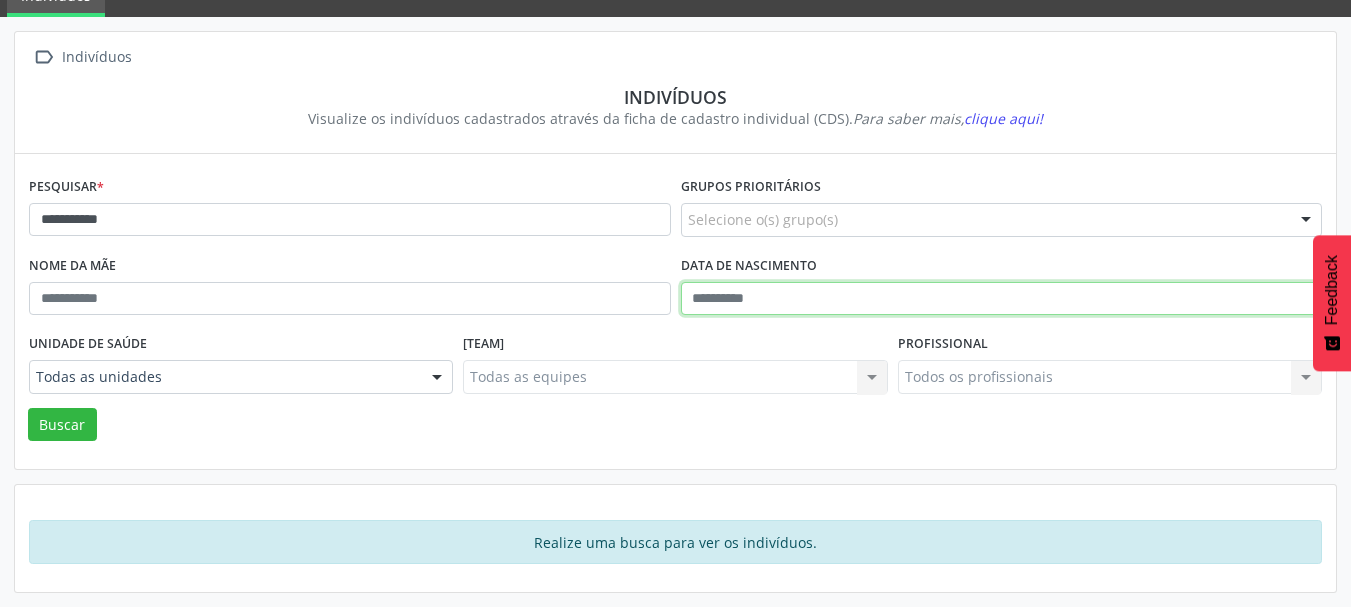 type 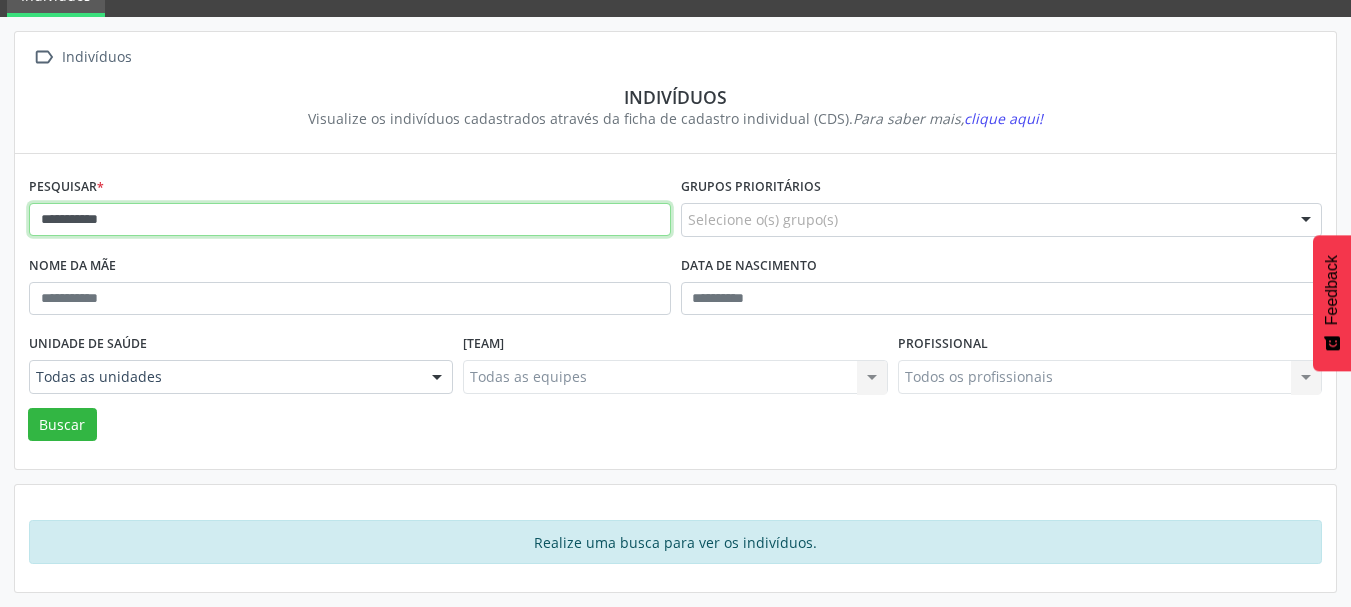 click on "**********" at bounding box center (350, 220) 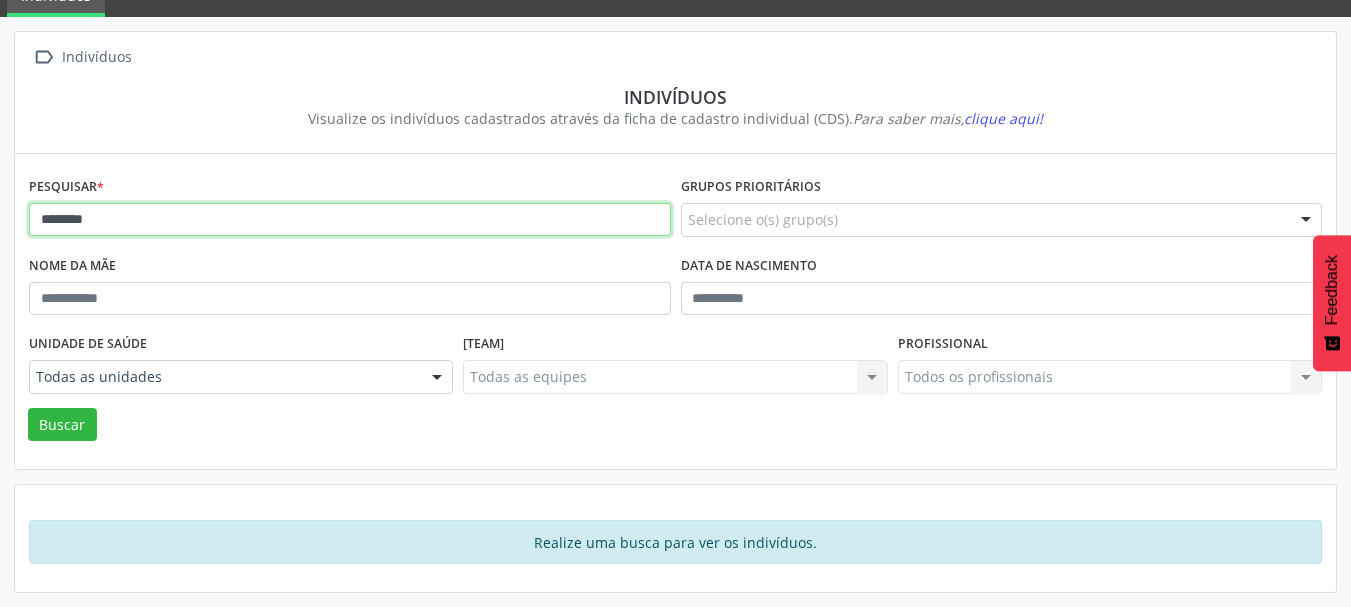 type on "********" 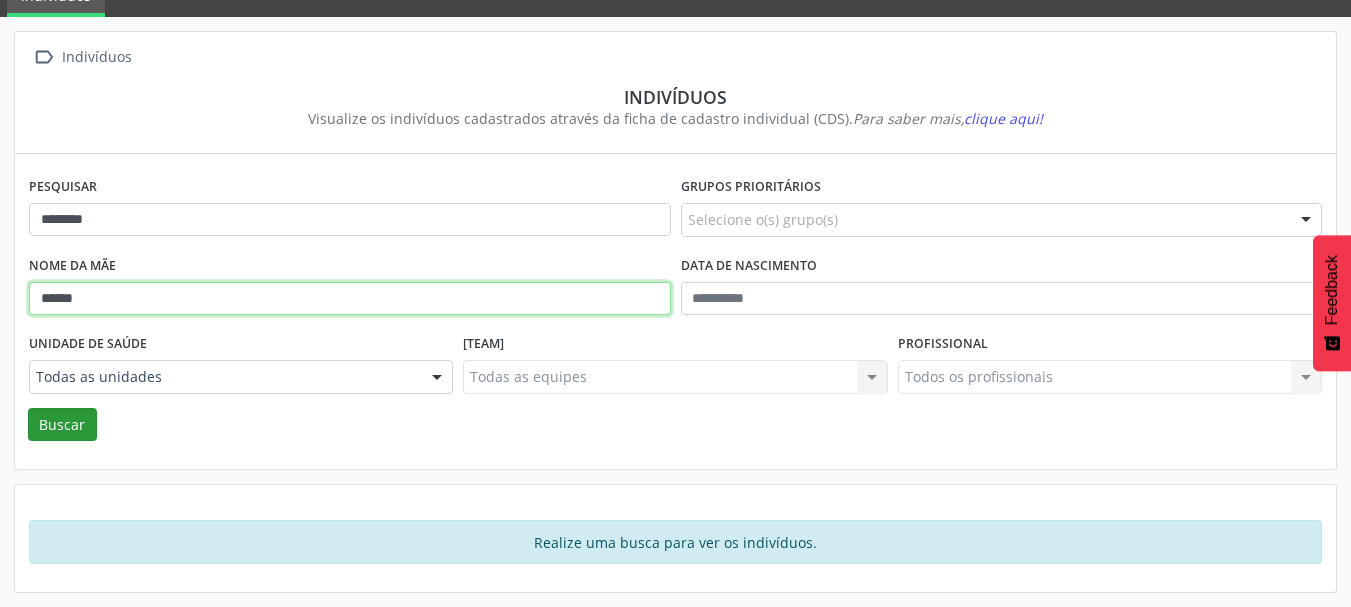 type on "******" 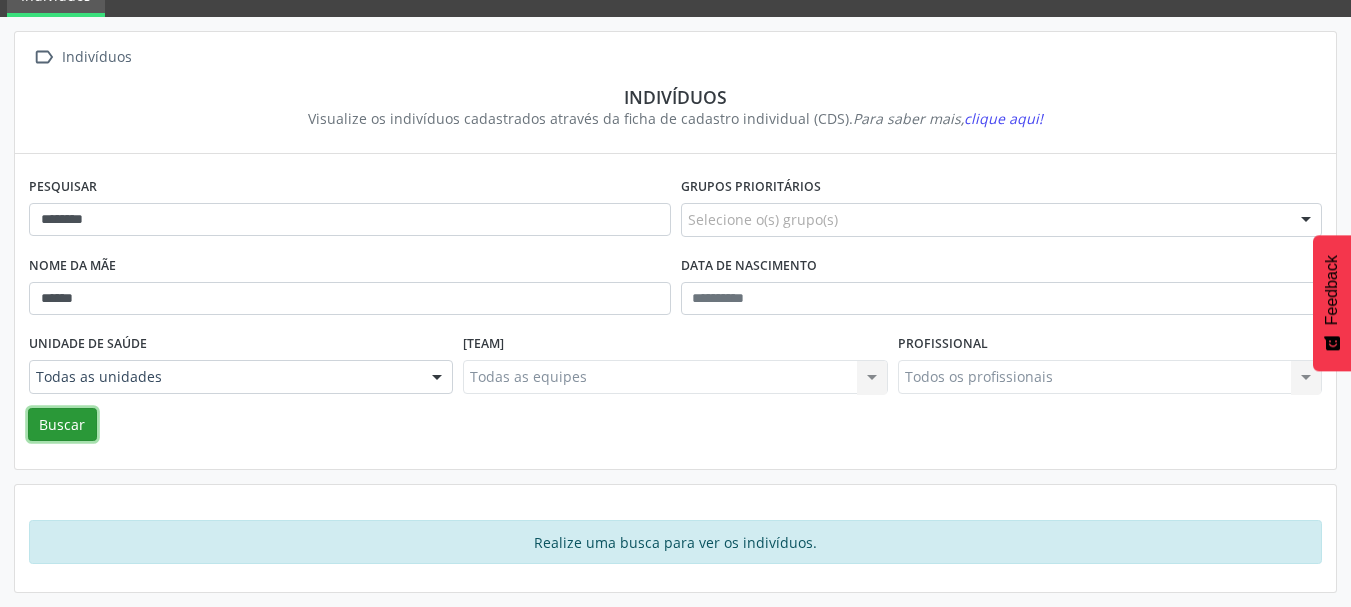 click on "Buscar" at bounding box center [62, 425] 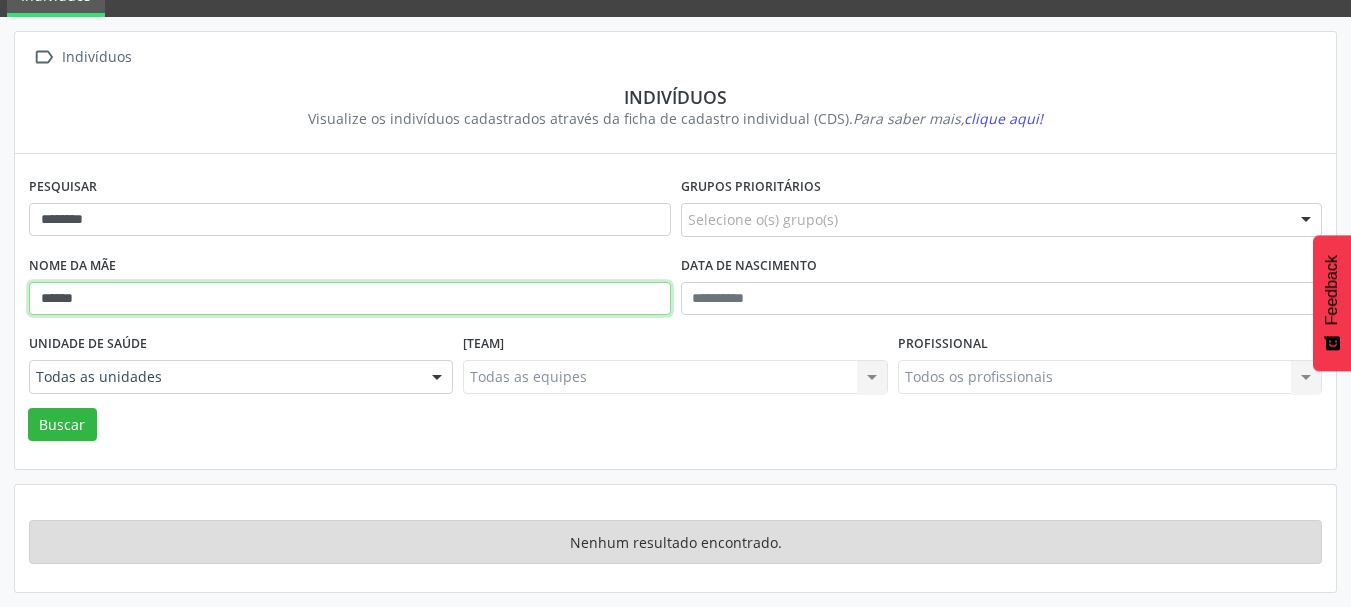 click on "******" at bounding box center [350, 299] 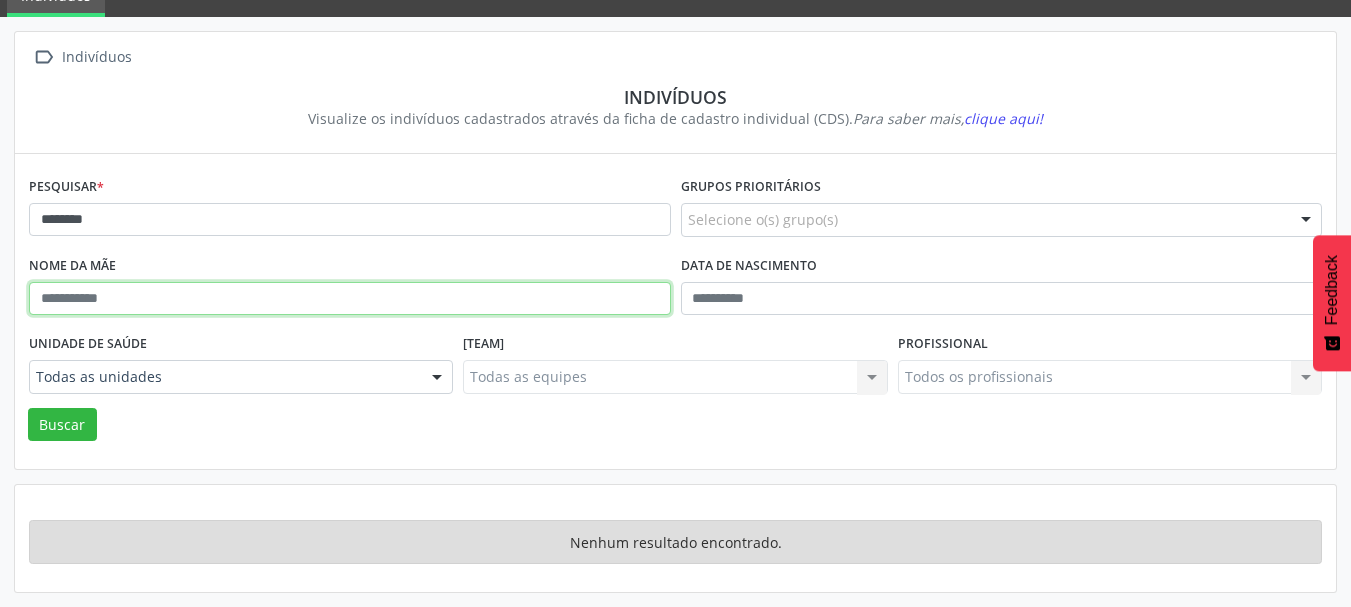 type 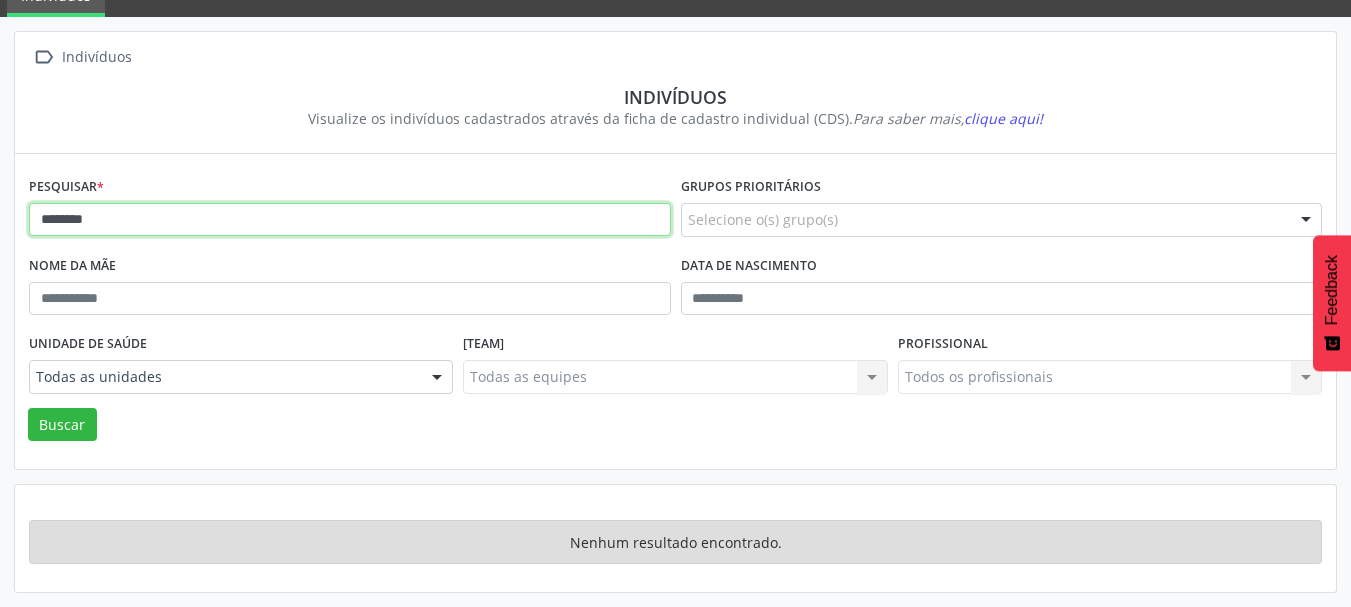 click on "********" at bounding box center (350, 220) 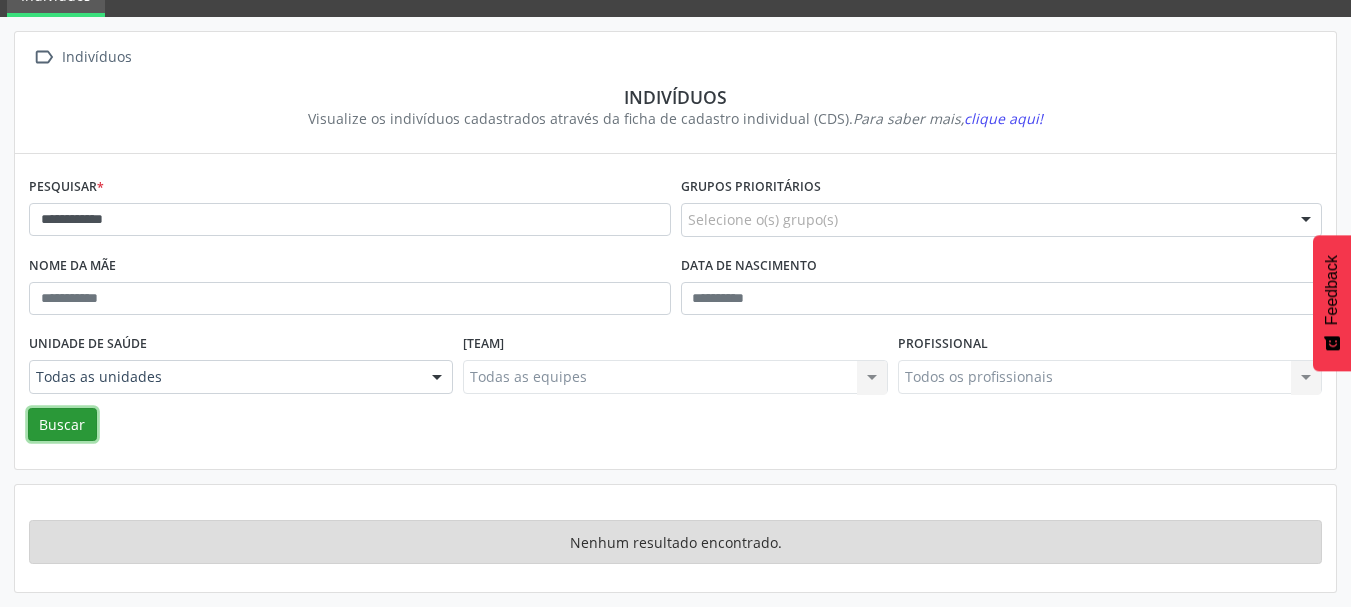 click on "Buscar" at bounding box center [62, 425] 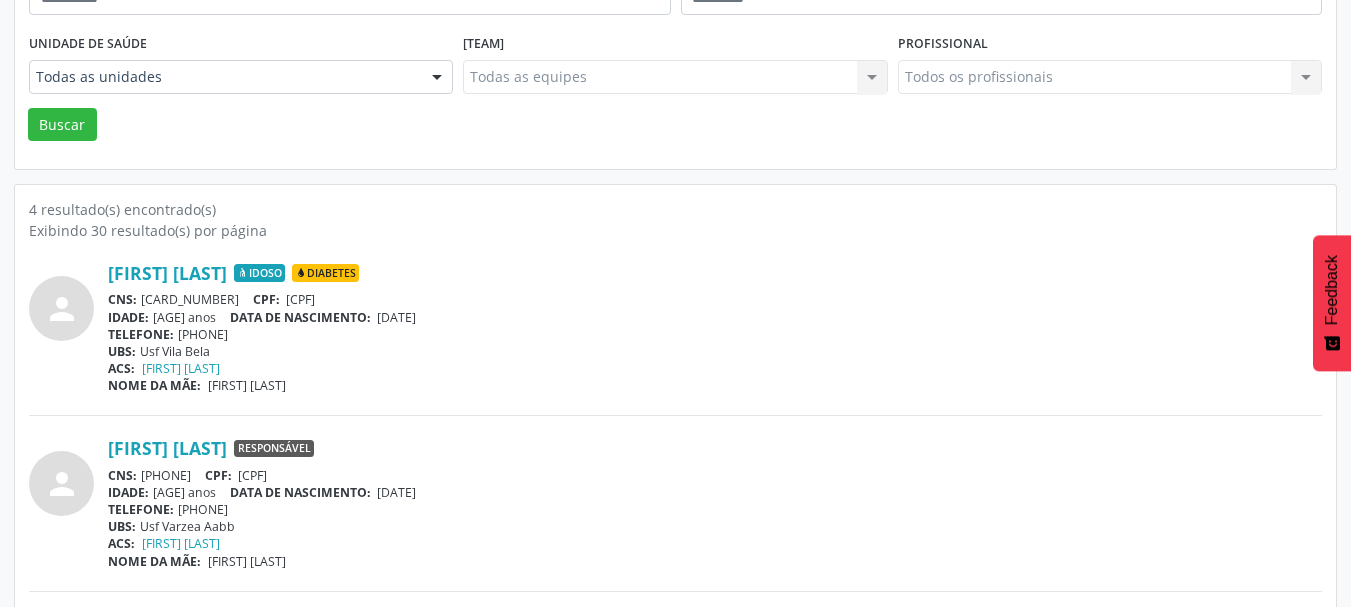 scroll, scrollTop: 493, scrollLeft: 0, axis: vertical 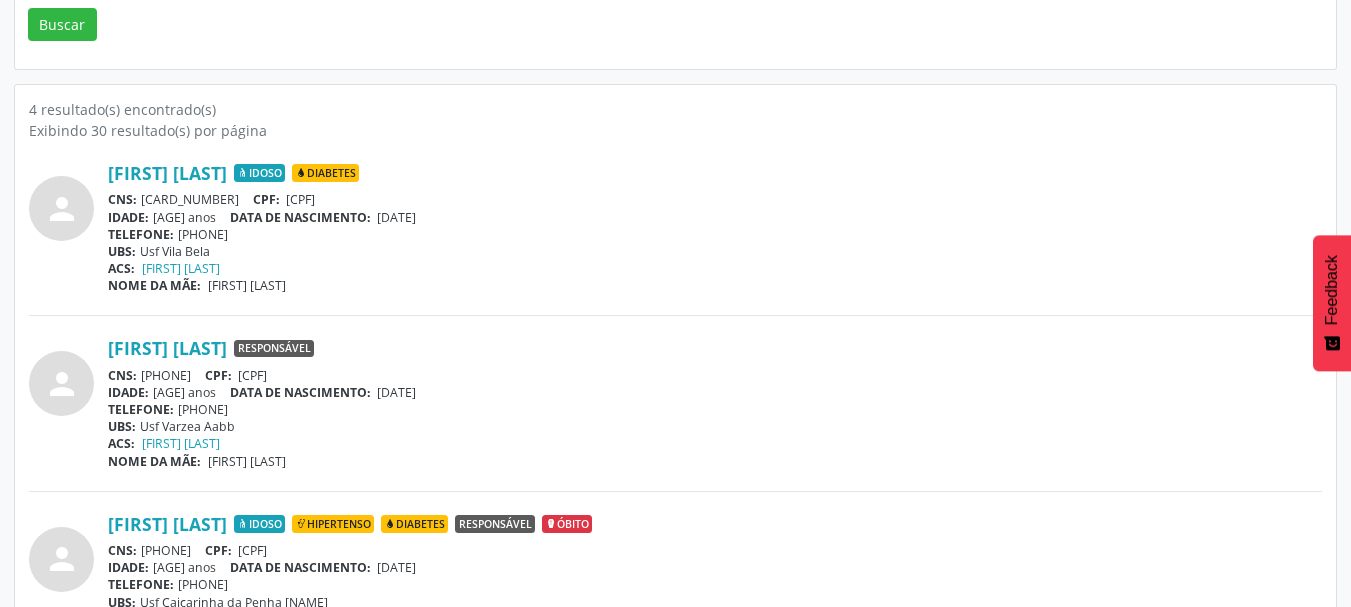 click on "CNS:
[CNS_NUMBER]
CPF:    [CPF]" at bounding box center (715, 199) 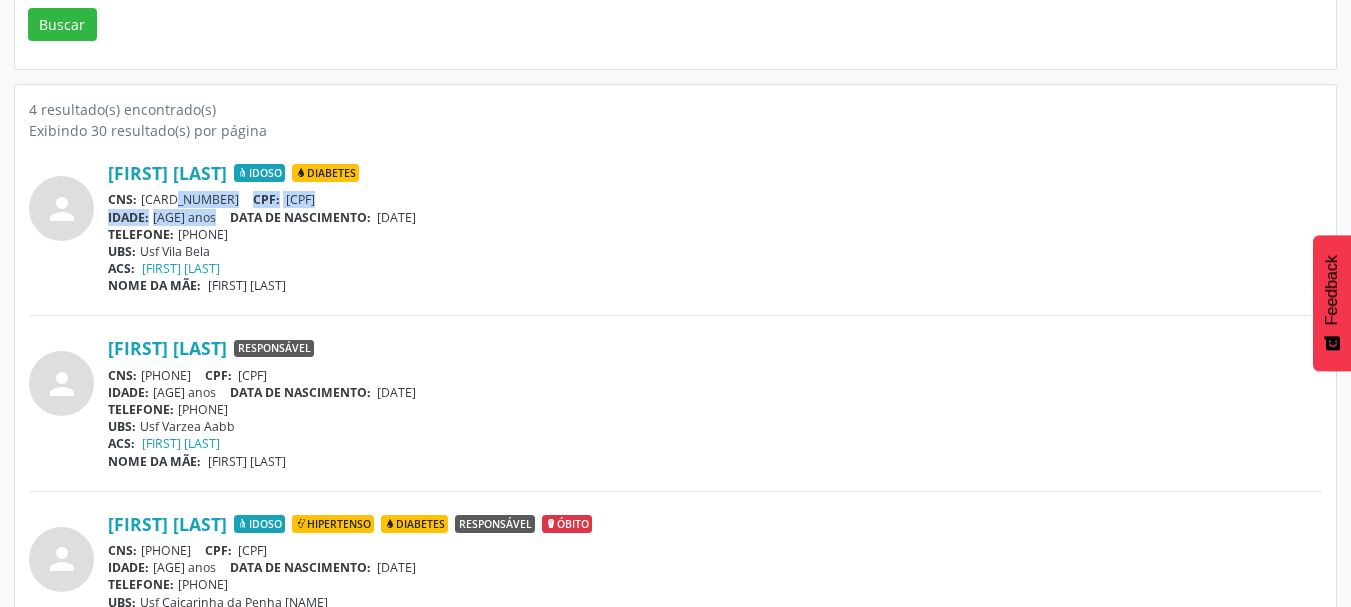 drag, startPoint x: 147, startPoint y: 196, endPoint x: 197, endPoint y: 209, distance: 51.662365 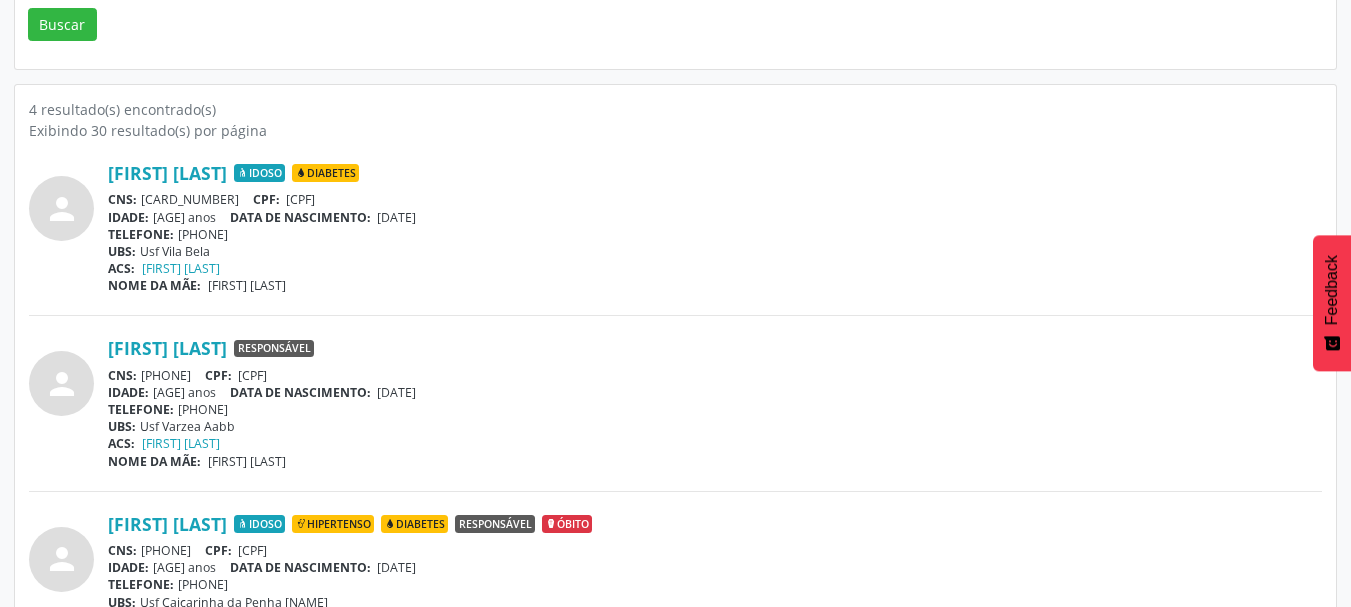 scroll, scrollTop: 193, scrollLeft: 0, axis: vertical 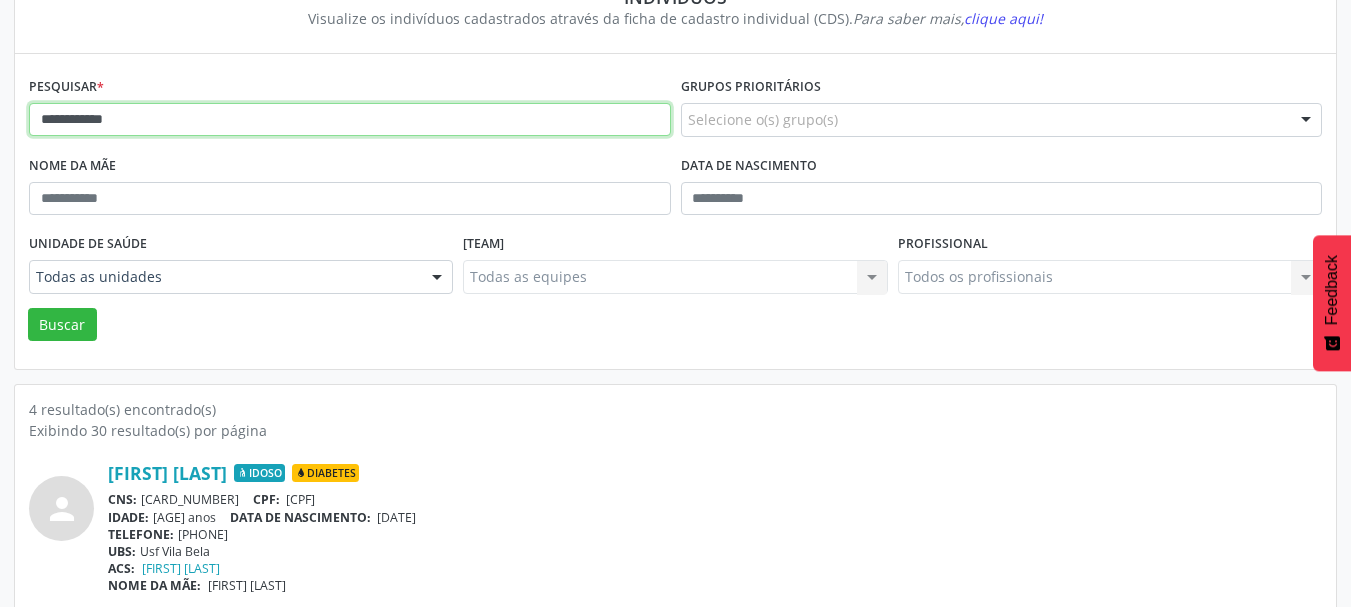 click on "**********" at bounding box center (350, 120) 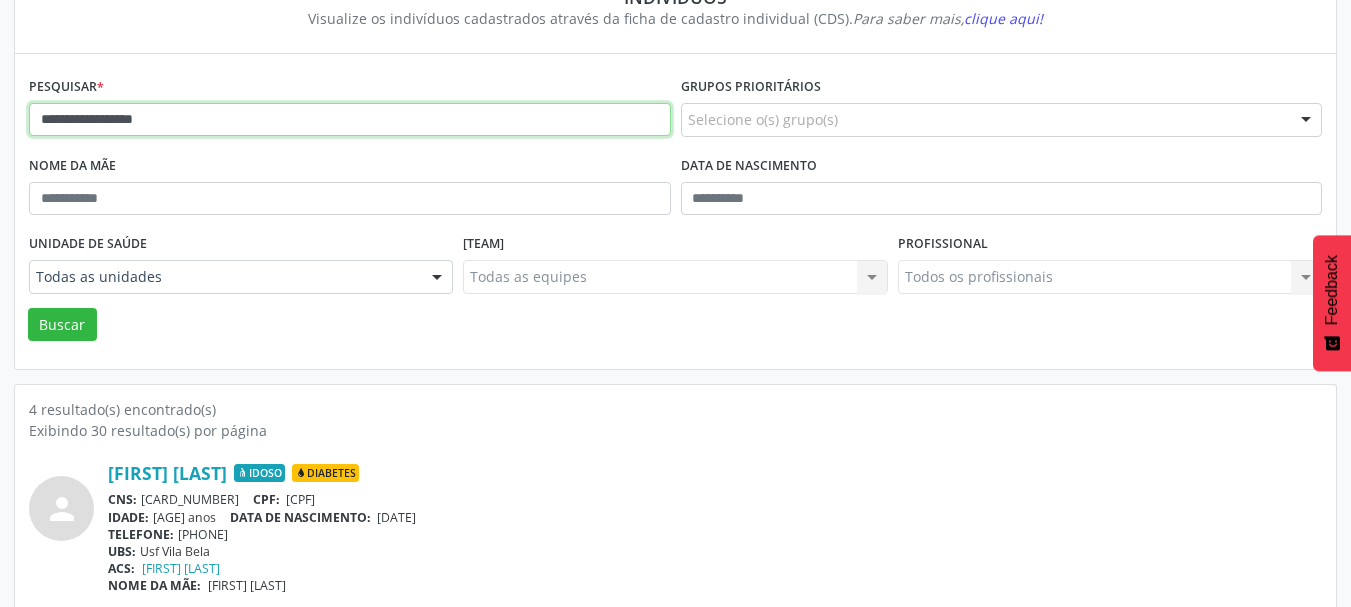 type on "**********" 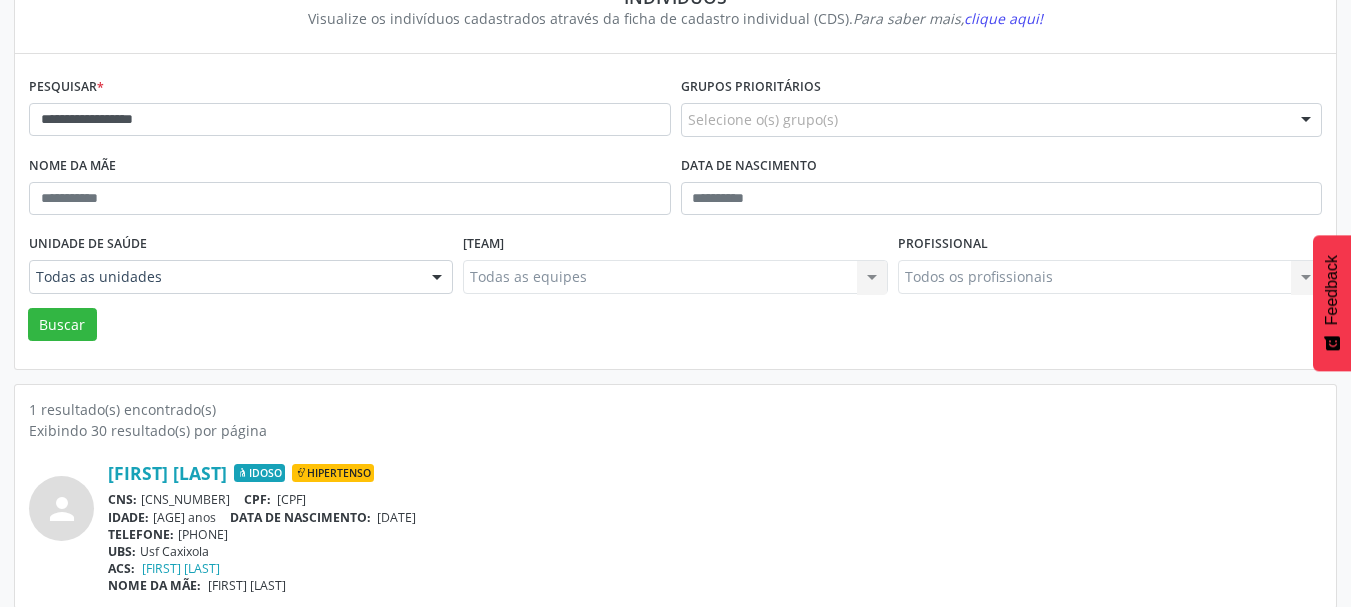 scroll, scrollTop: 209, scrollLeft: 0, axis: vertical 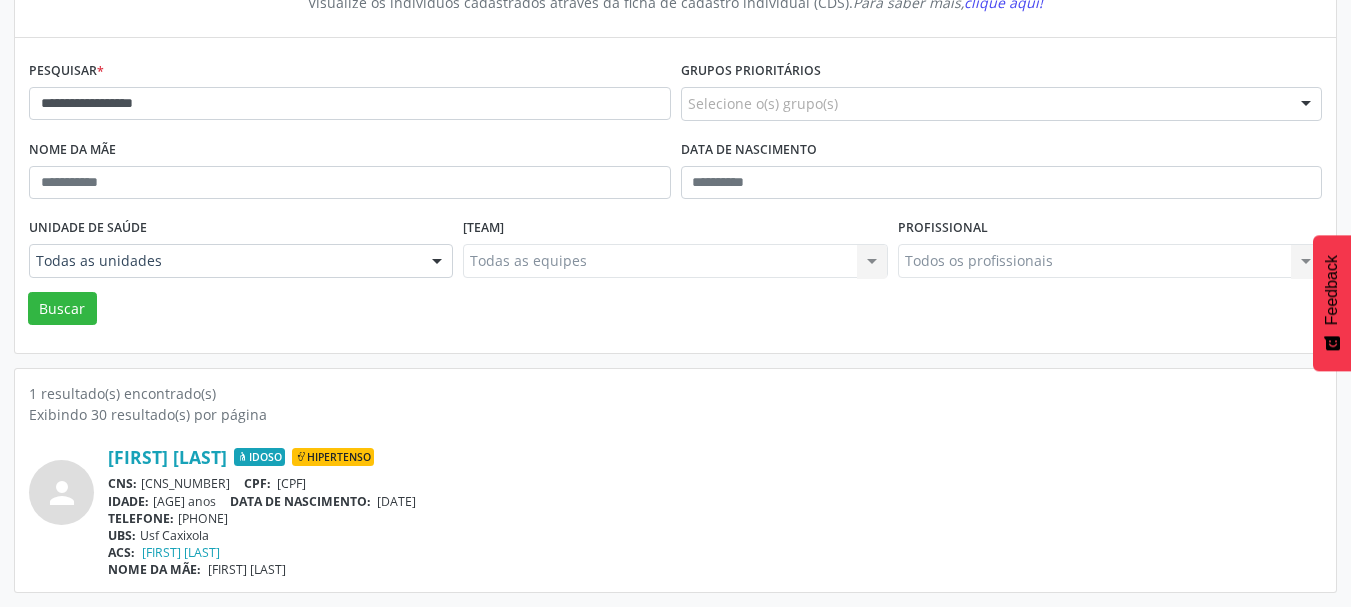 drag, startPoint x: 138, startPoint y: 480, endPoint x: 261, endPoint y: 474, distance: 123.146255 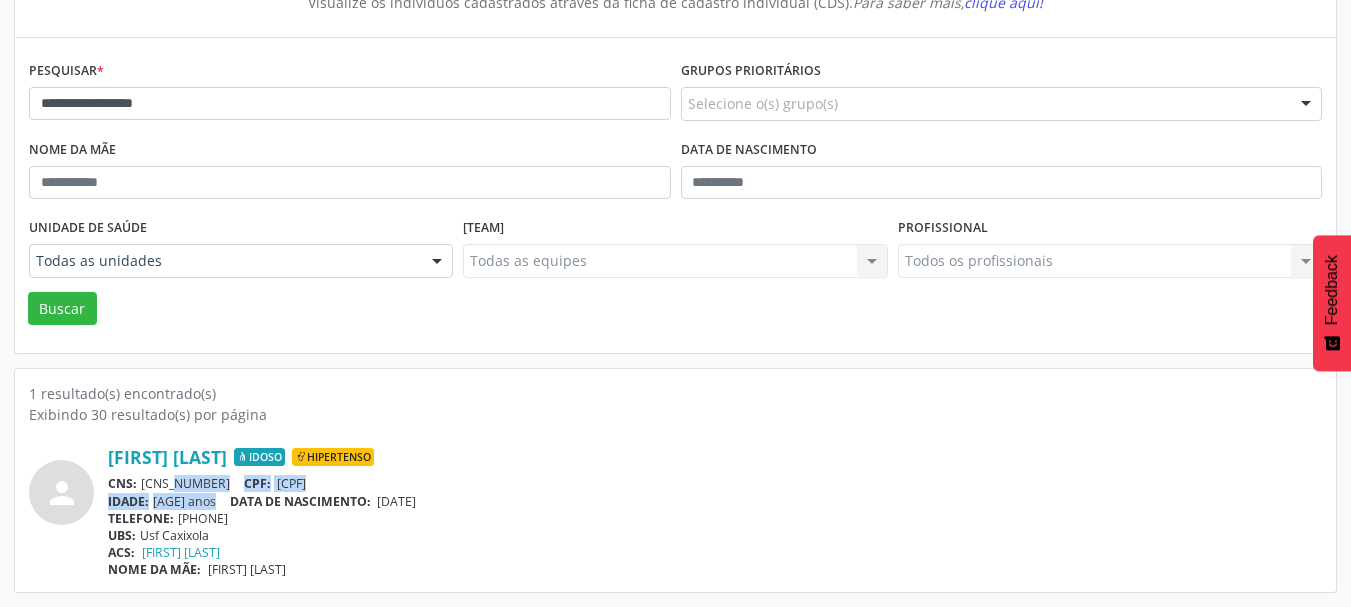 drag, startPoint x: 218, startPoint y: 492, endPoint x: 183, endPoint y: 497, distance: 35.35534 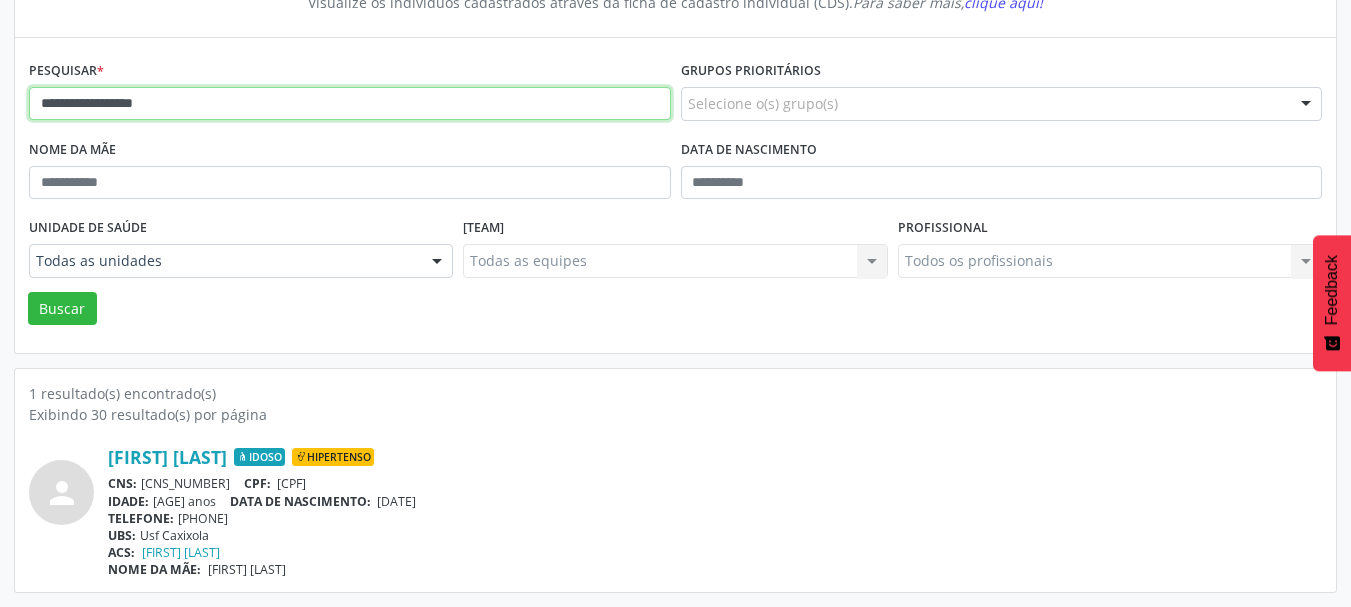 click on "**********" at bounding box center (350, 104) 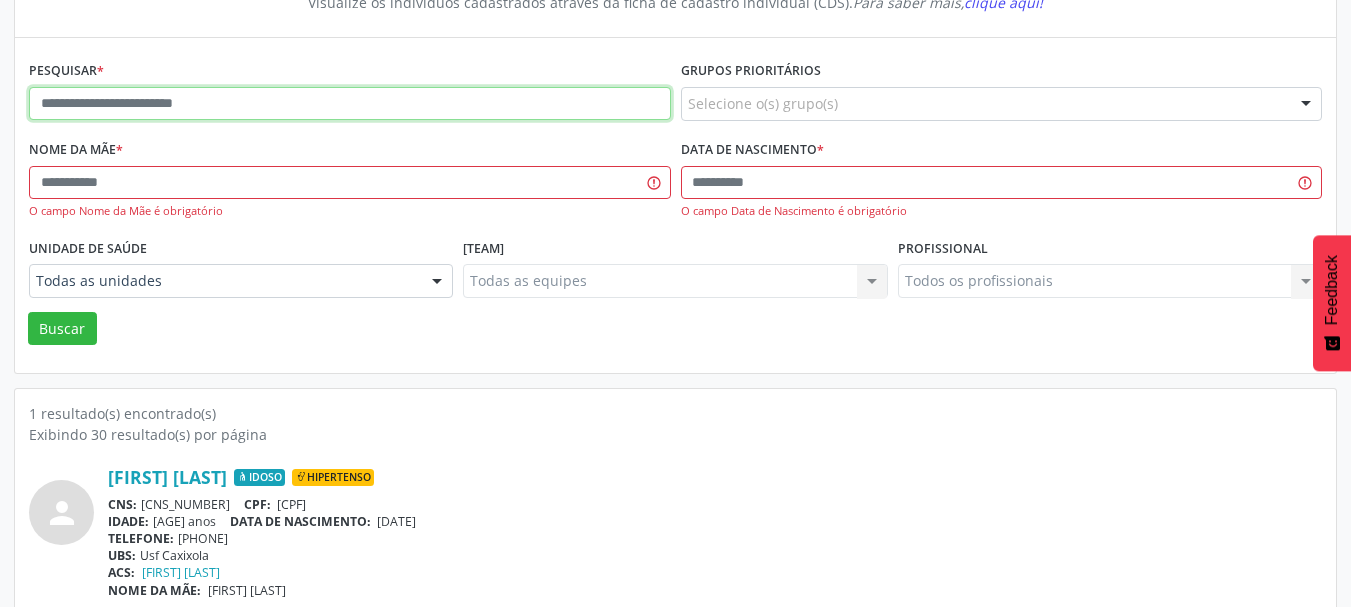 click at bounding box center (350, 104) 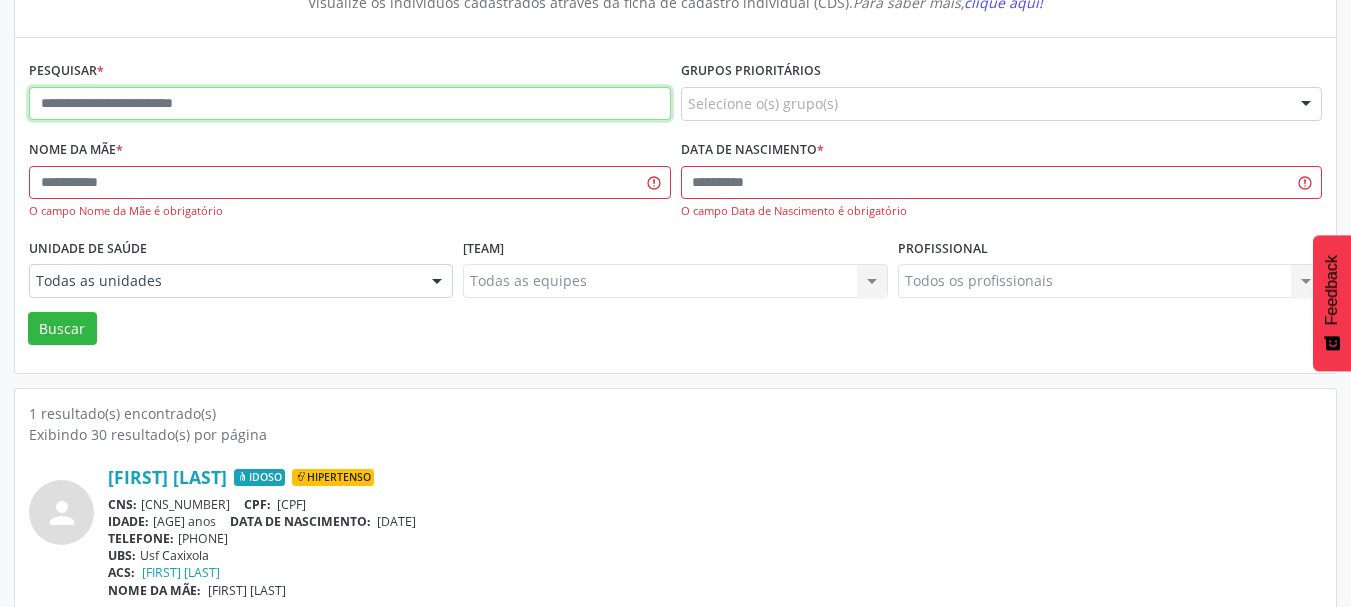 click at bounding box center (350, 104) 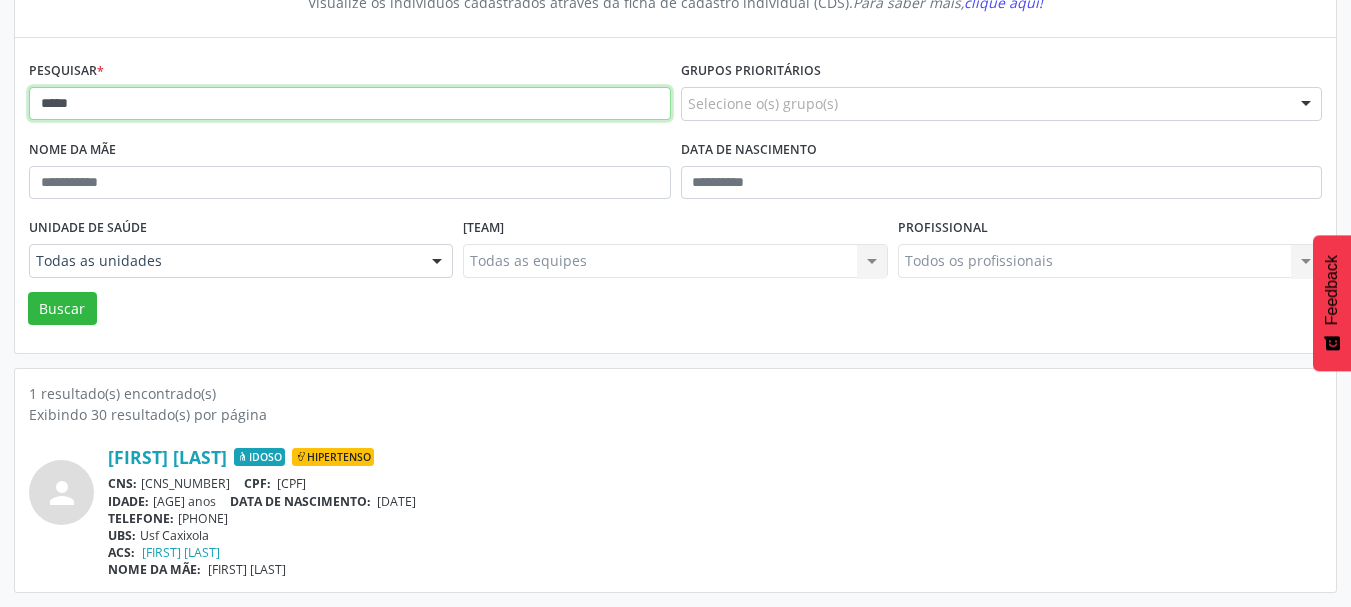 type on "*****" 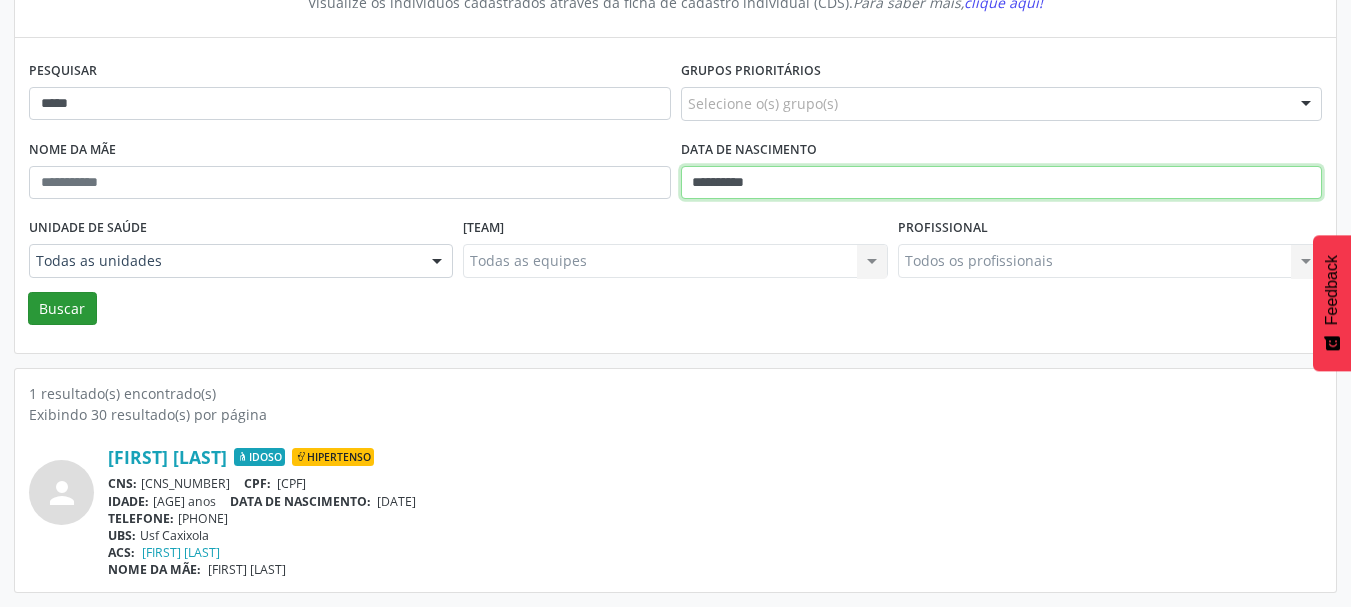 type on "**********" 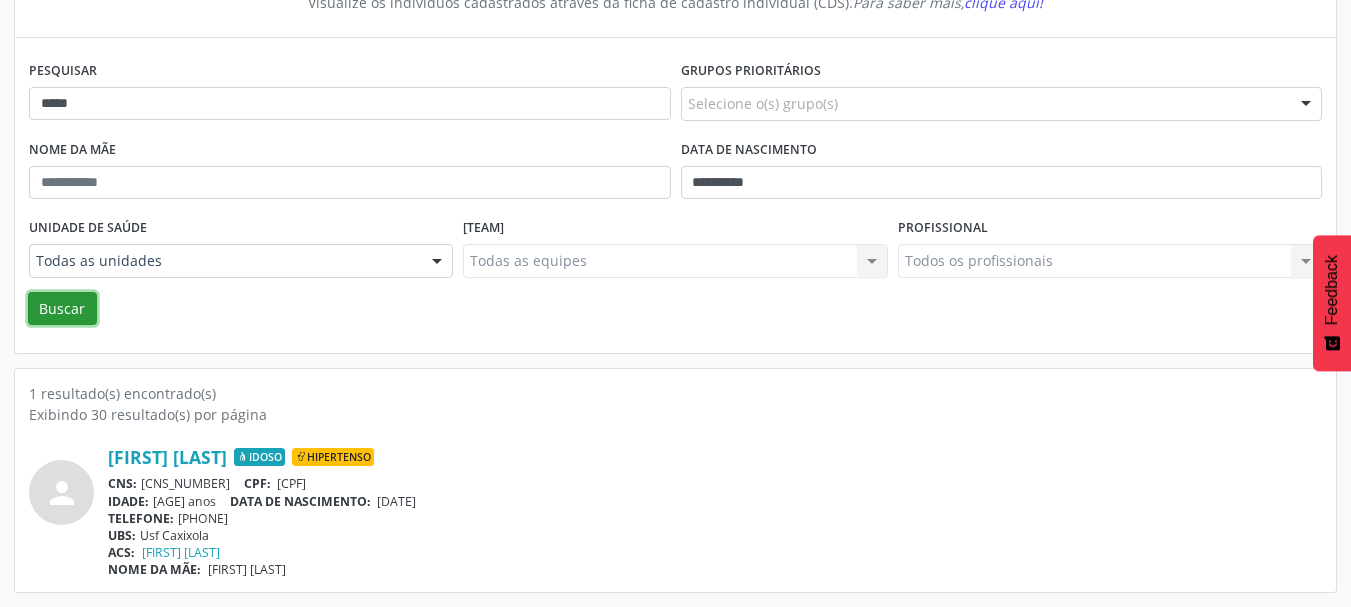 click on "Buscar" at bounding box center [62, 309] 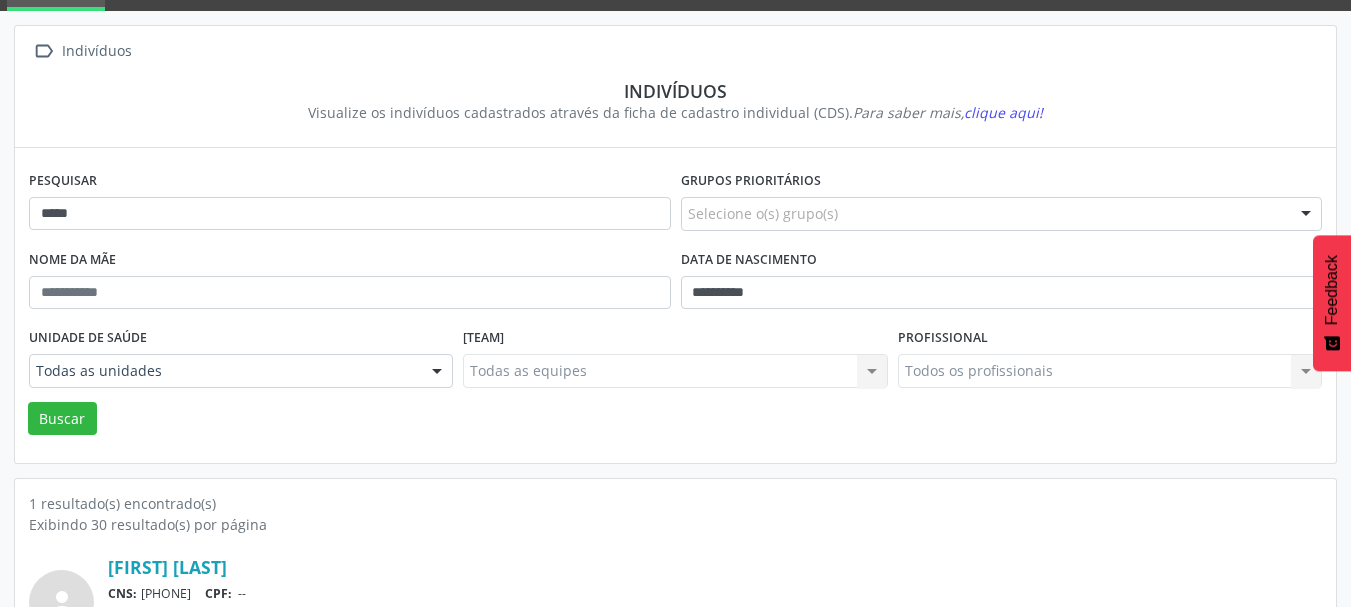scroll, scrollTop: 209, scrollLeft: 0, axis: vertical 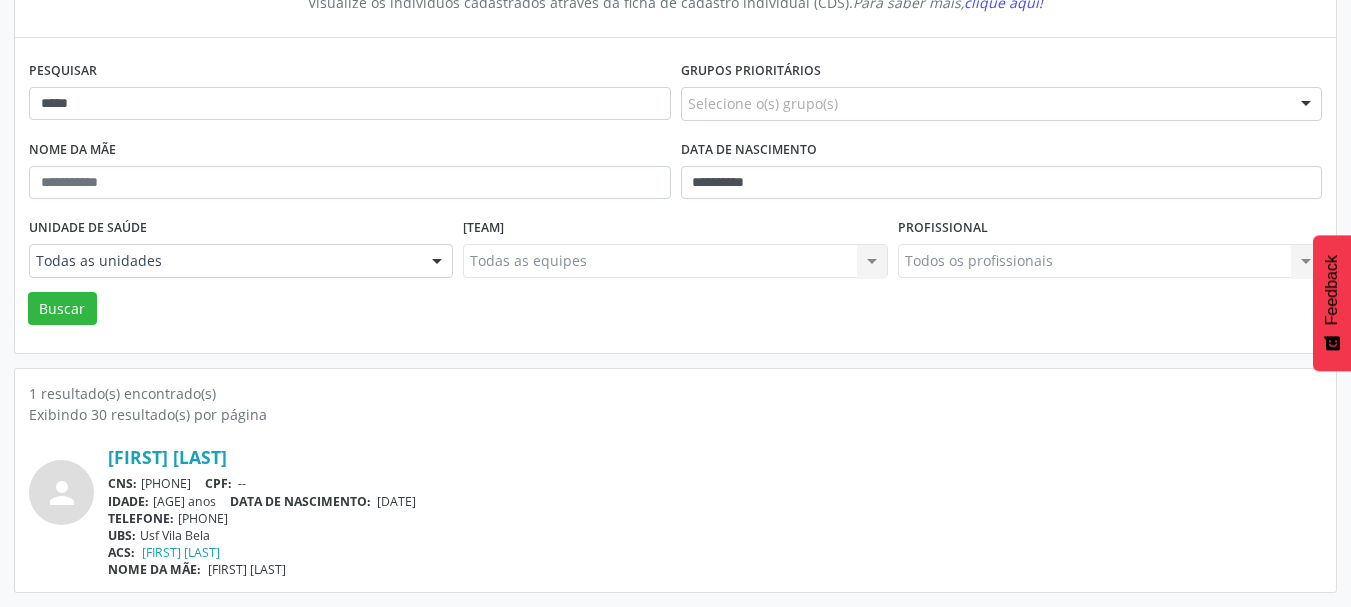 drag, startPoint x: 140, startPoint y: 479, endPoint x: 263, endPoint y: 485, distance: 123.146255 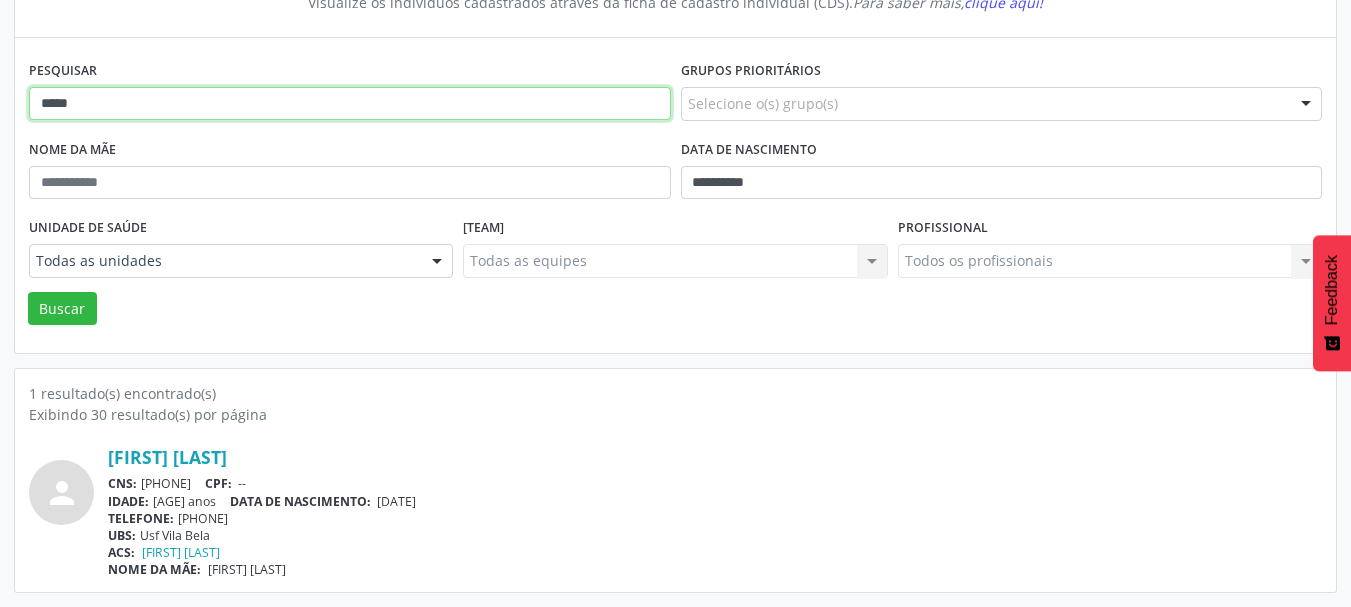 click on "*****" at bounding box center [350, 104] 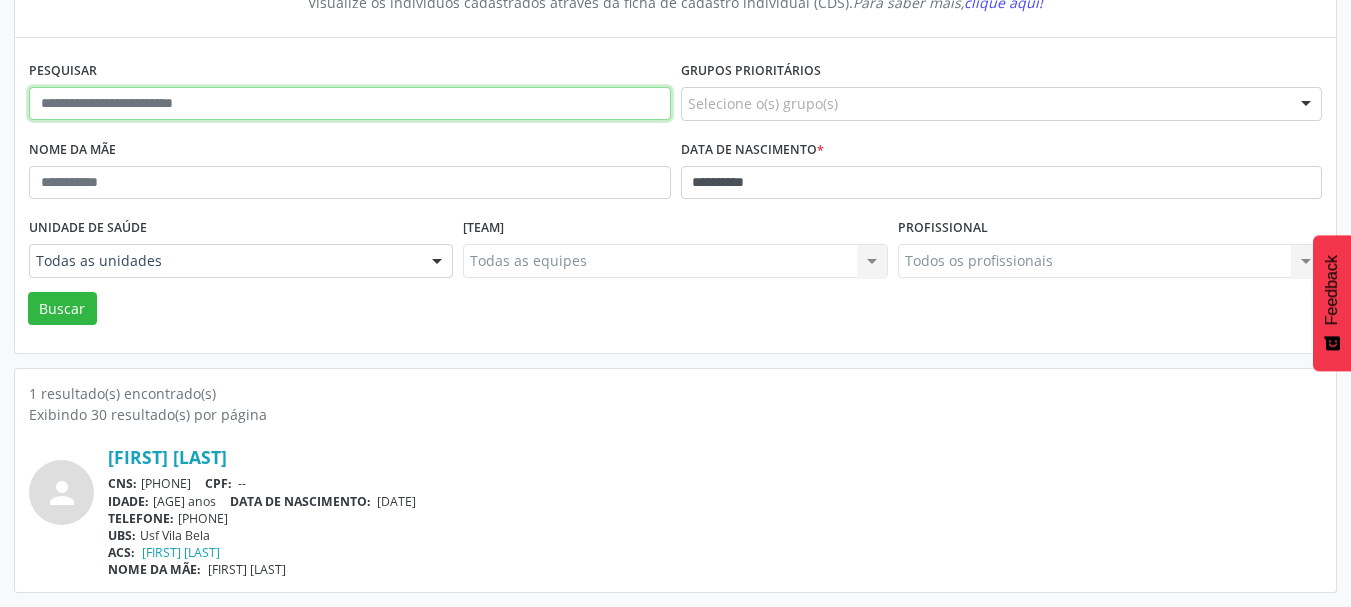 type 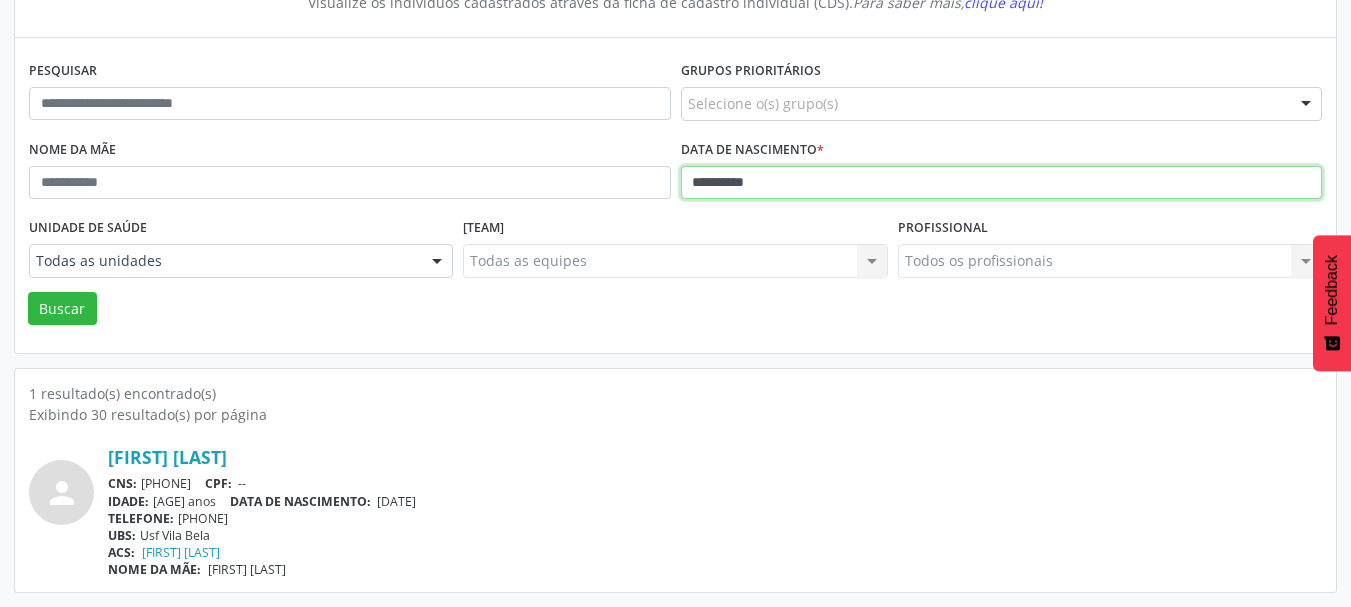 click on "**********" at bounding box center [1002, 183] 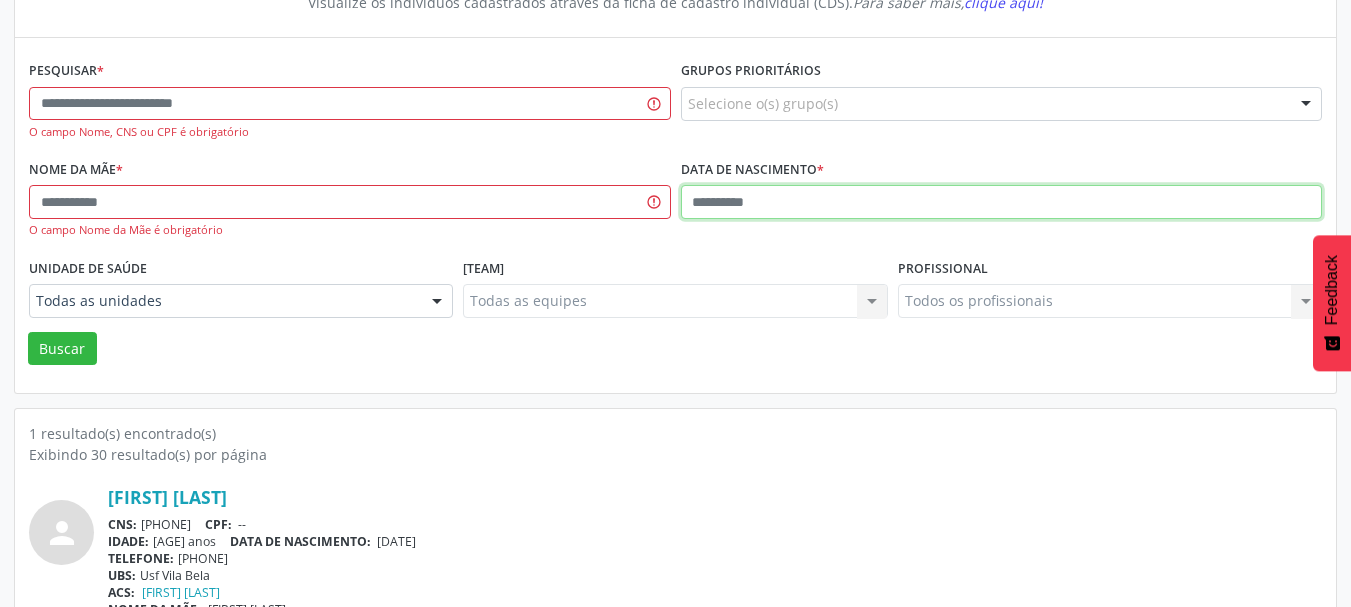 type 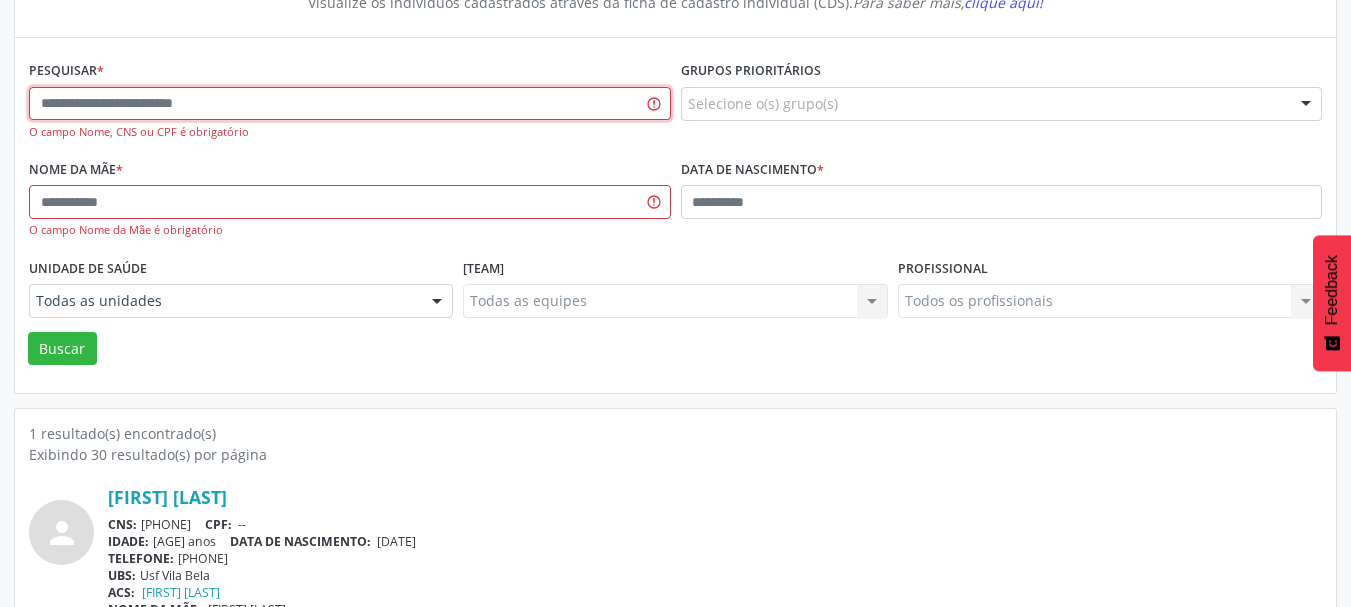 click at bounding box center (350, 104) 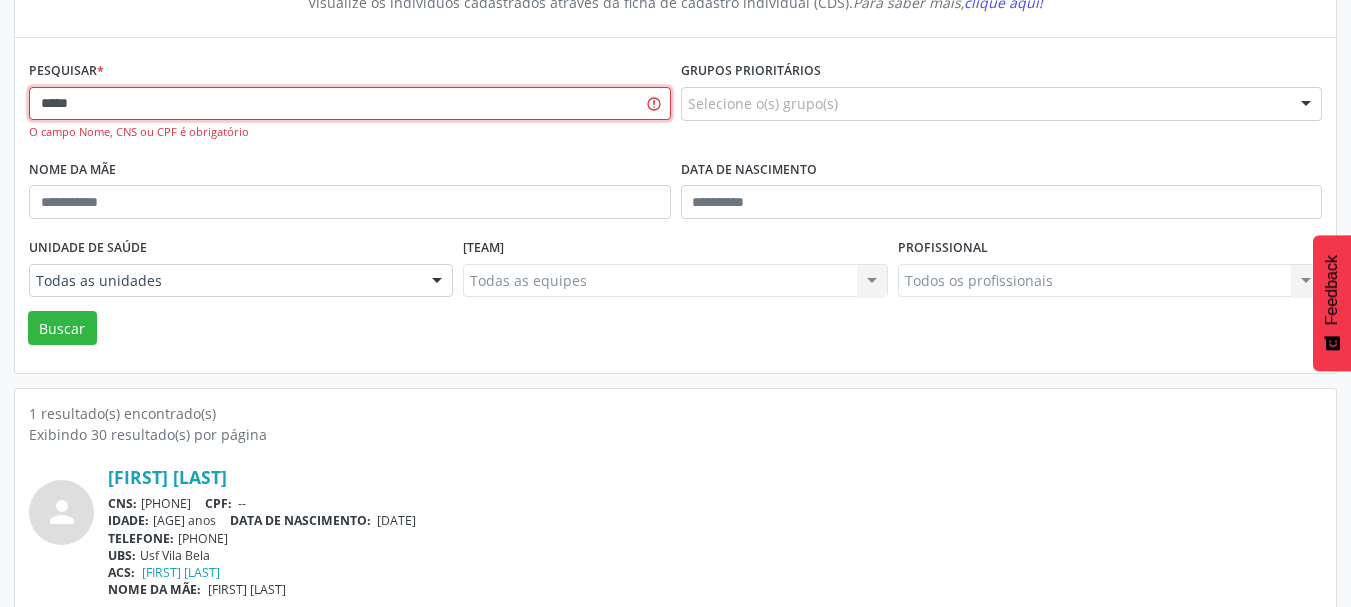 type on "*****" 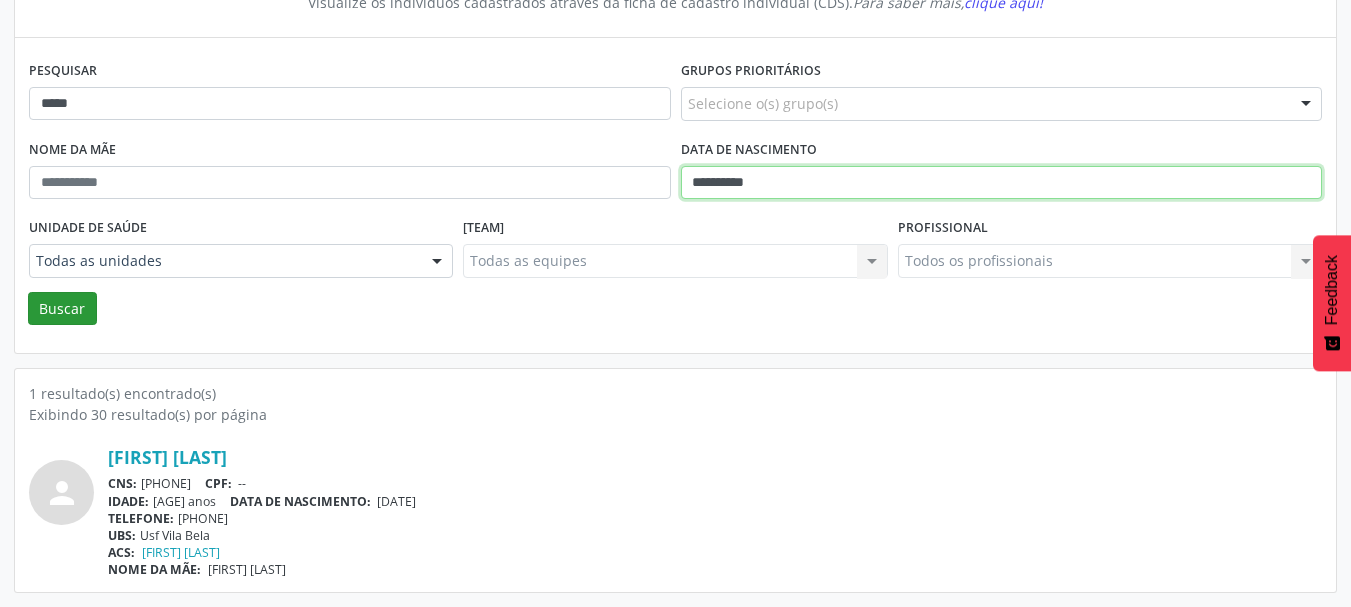 type on "**********" 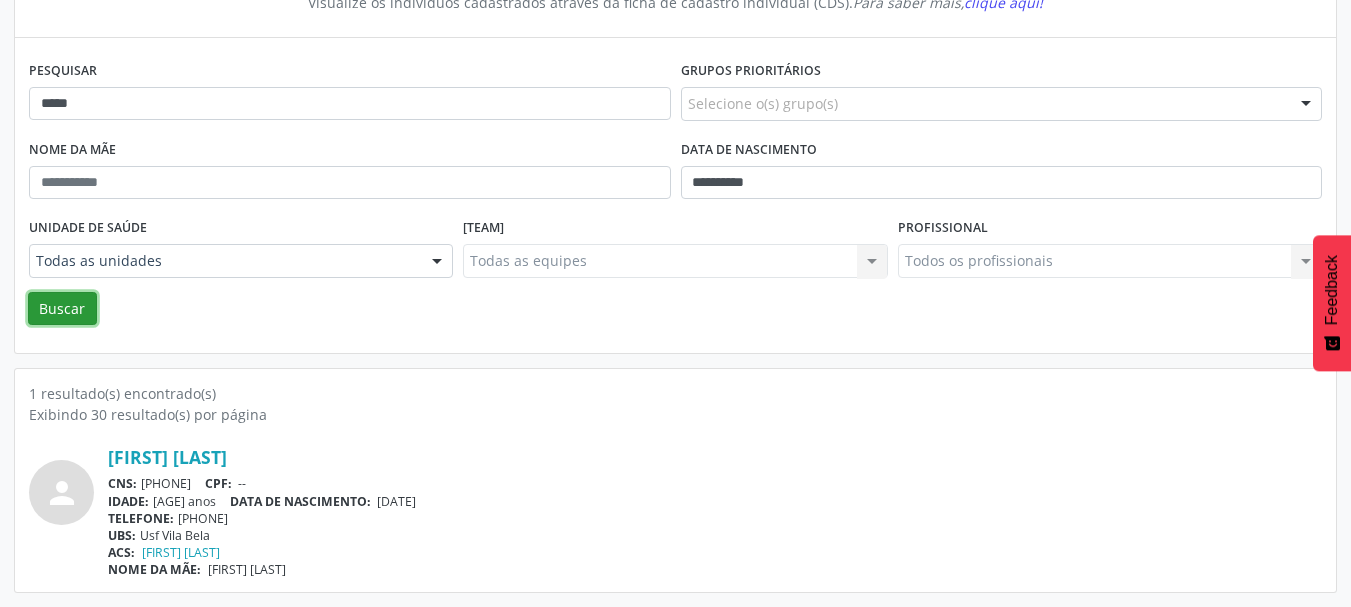 click on "Buscar" at bounding box center [62, 309] 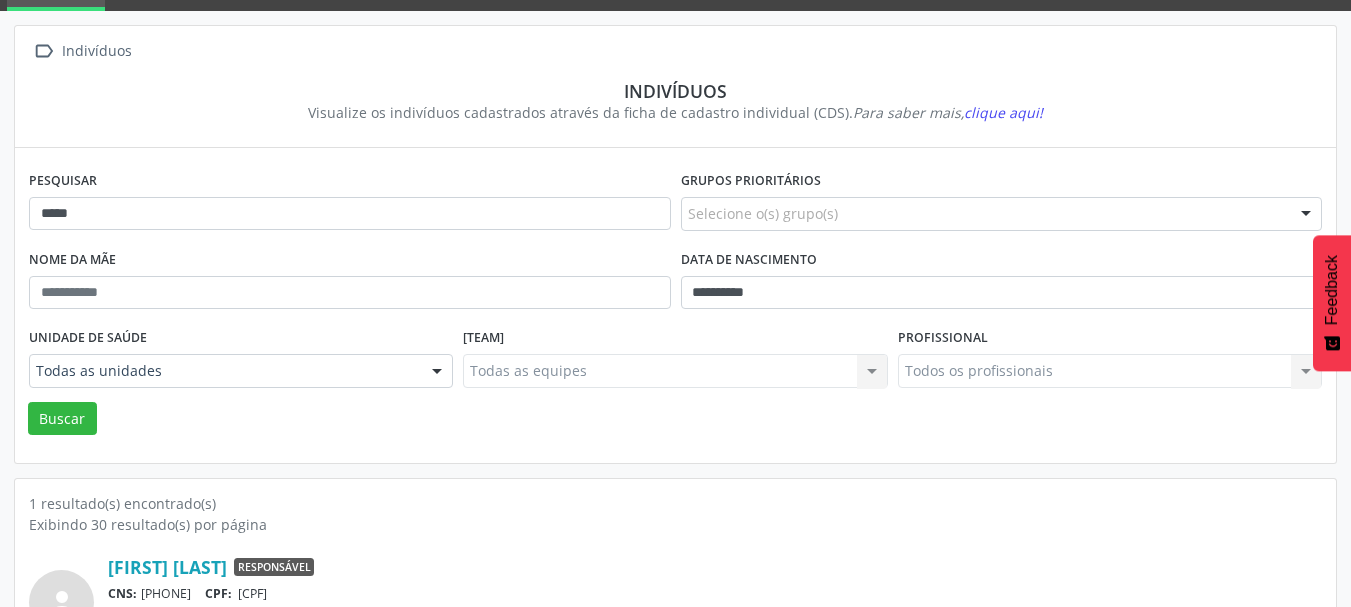 scroll, scrollTop: 209, scrollLeft: 0, axis: vertical 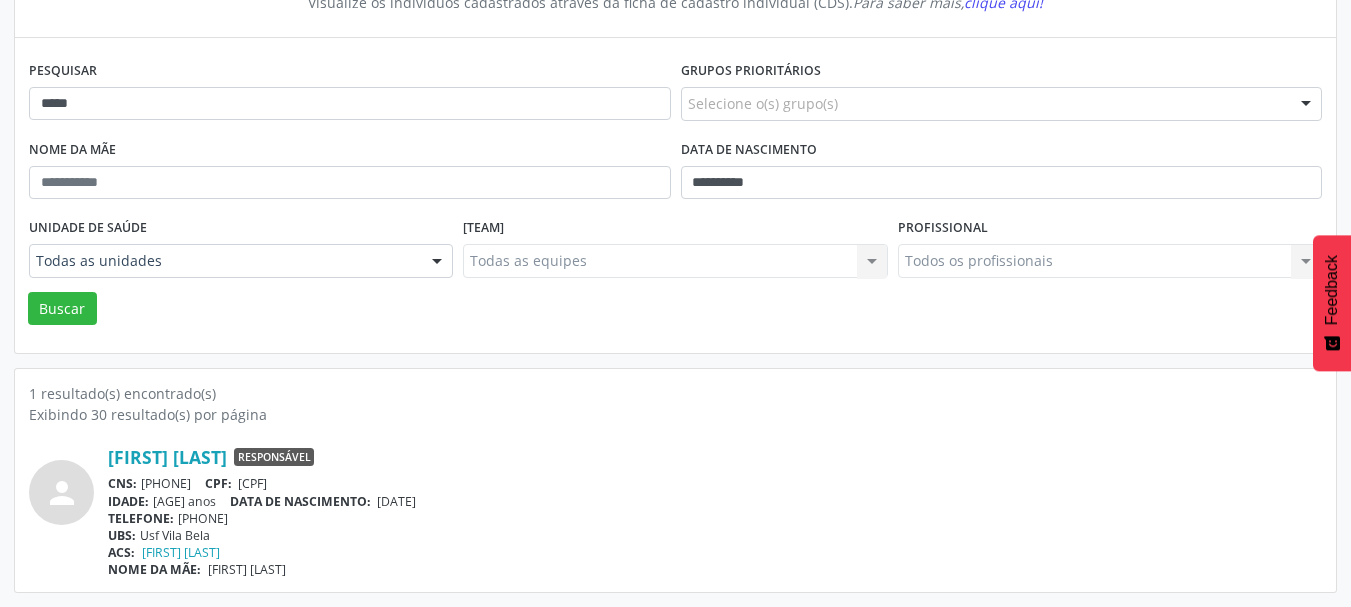 drag, startPoint x: 143, startPoint y: 485, endPoint x: 254, endPoint y: 475, distance: 111.44954 